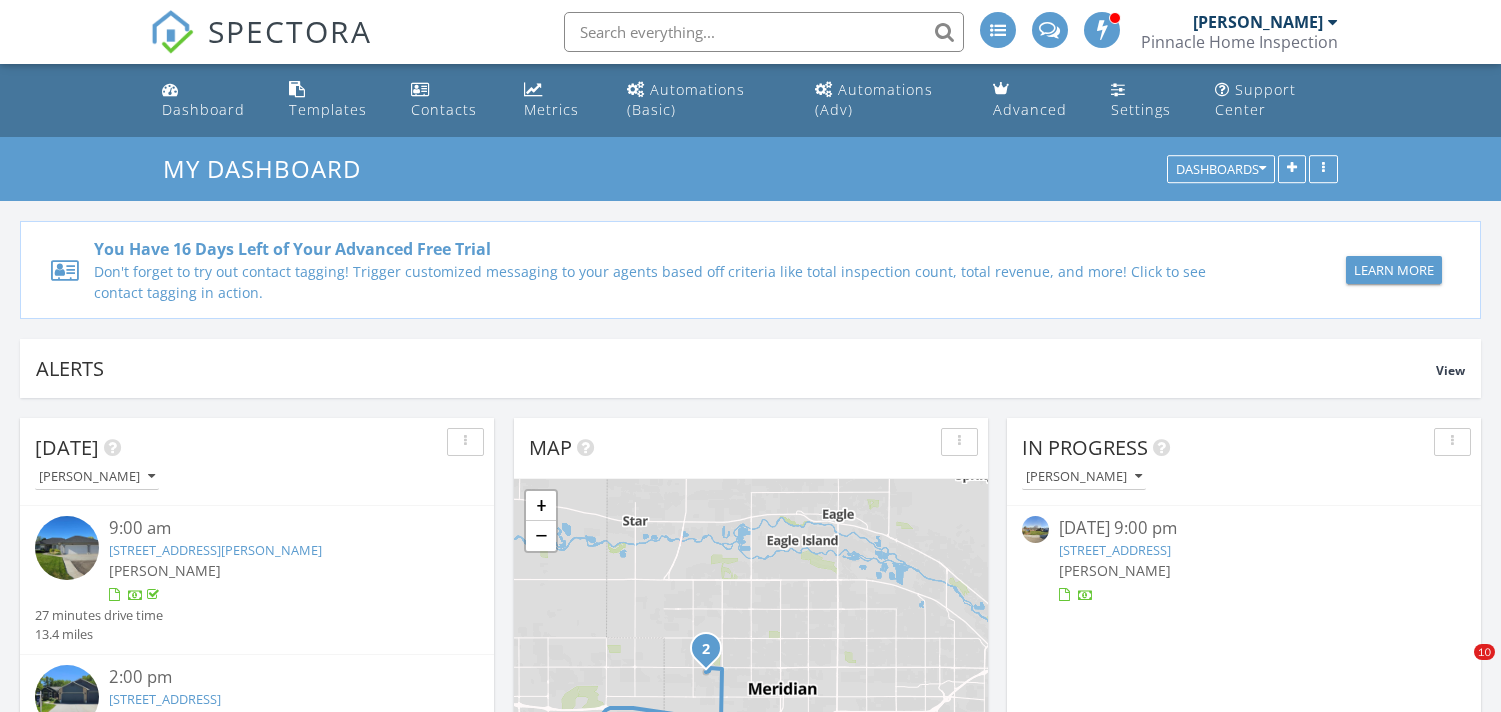 scroll, scrollTop: 0, scrollLeft: 0, axis: both 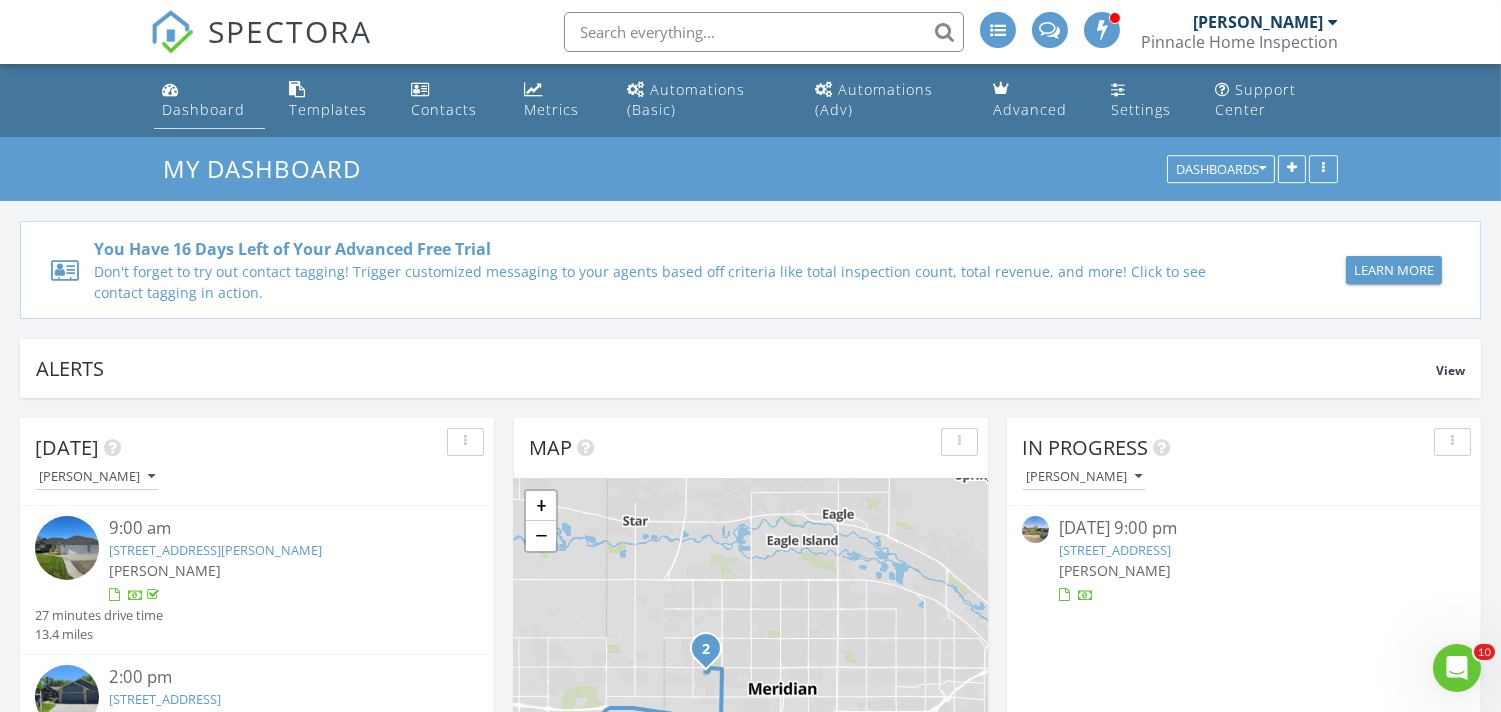 click on "Dashboard" at bounding box center (203, 109) 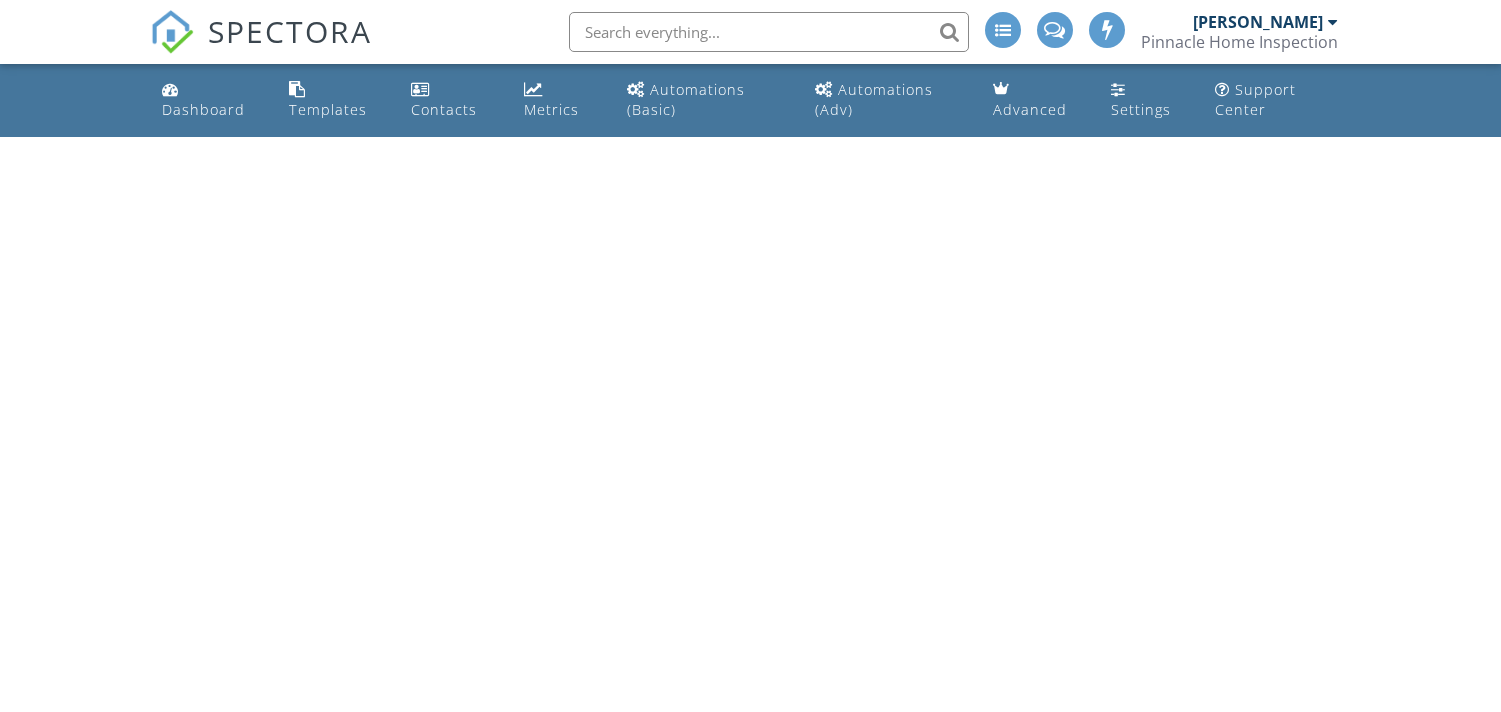 scroll, scrollTop: 0, scrollLeft: 0, axis: both 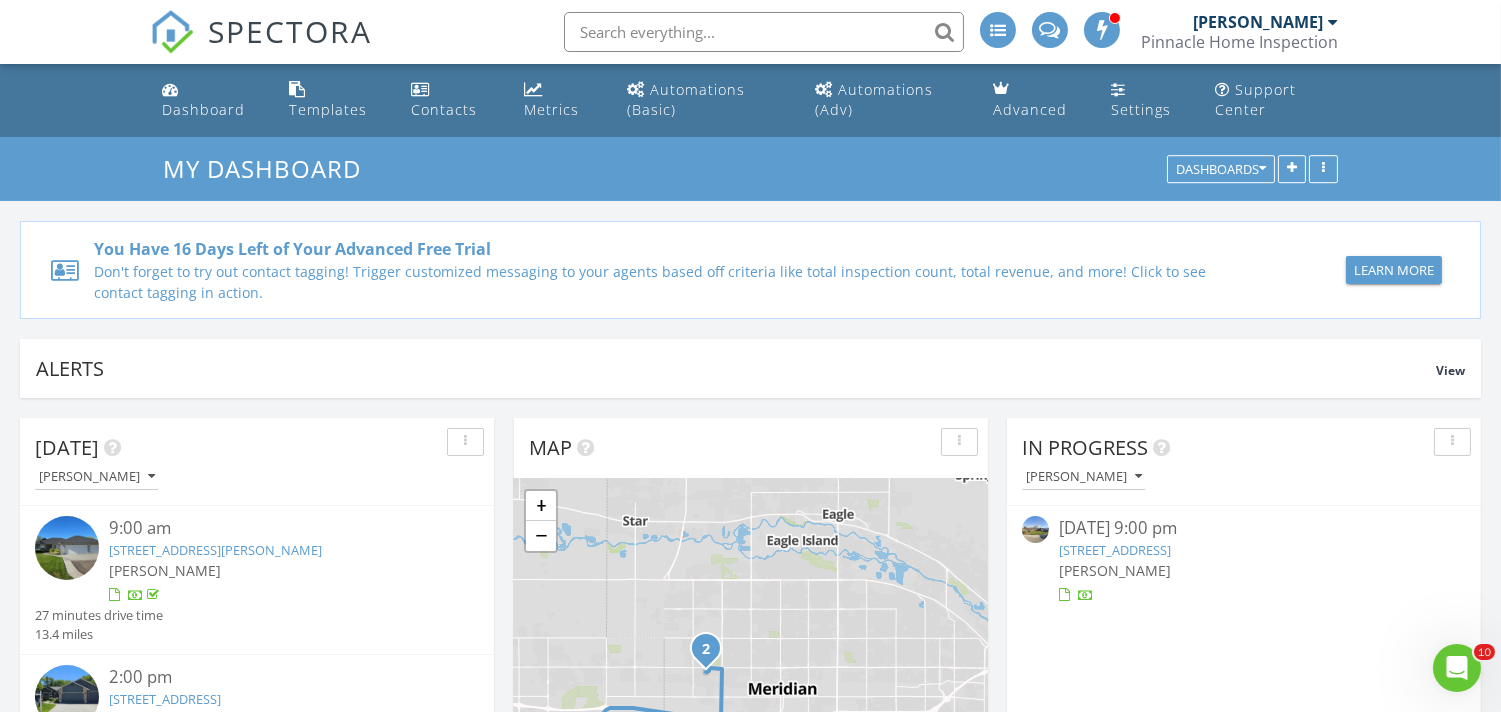 click on "4089 W Blue Creek Dr, Meridian, ID 83642" at bounding box center (275, 699) 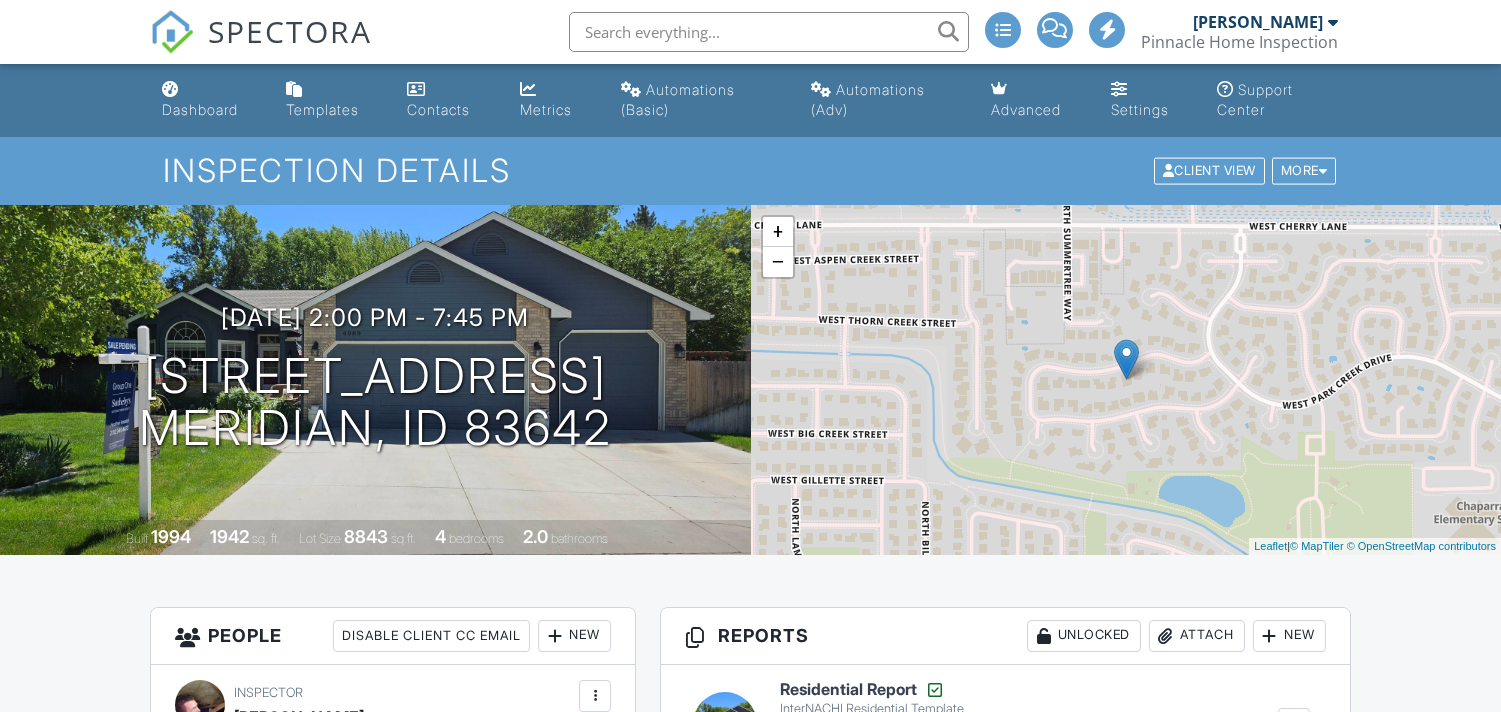 scroll, scrollTop: 0, scrollLeft: 0, axis: both 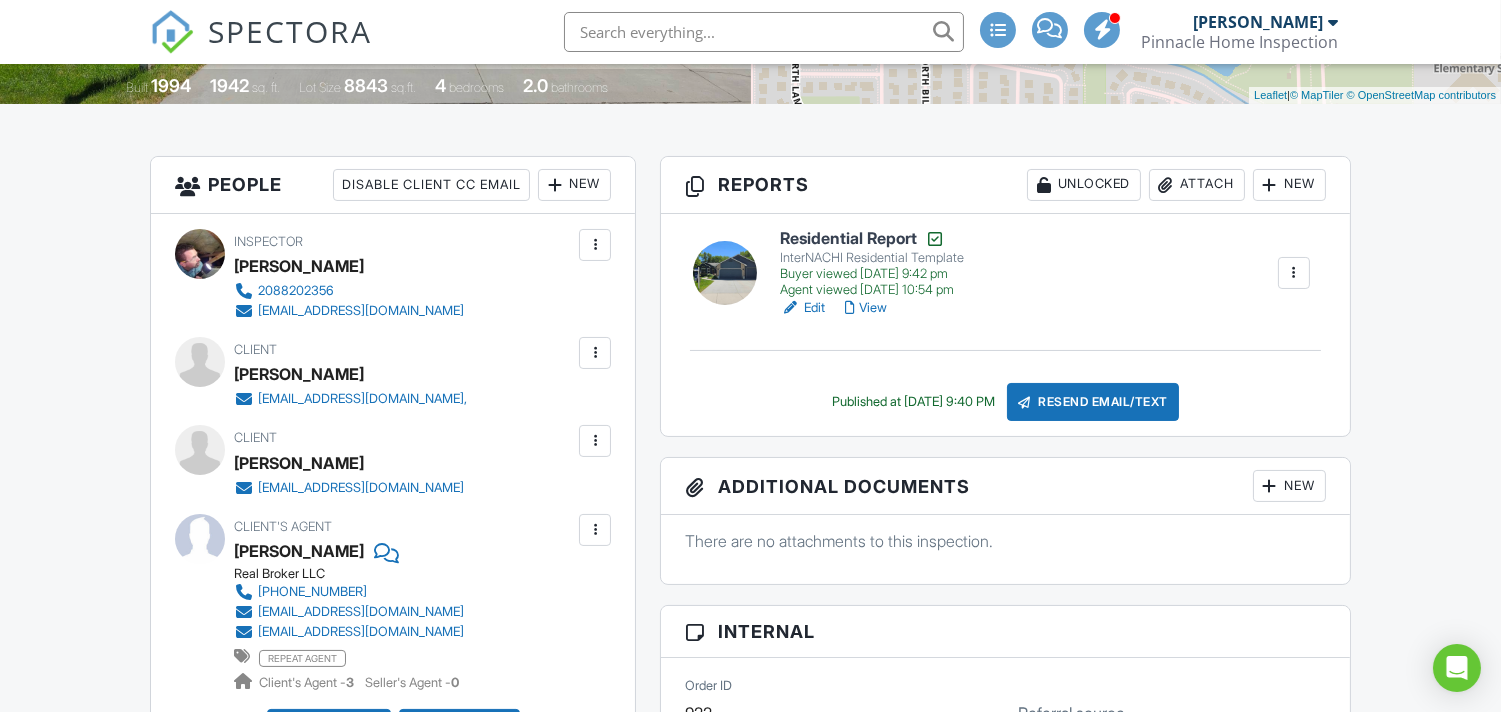 drag, startPoint x: 1511, startPoint y: 63, endPoint x: 1516, endPoint y: 136, distance: 73.171036 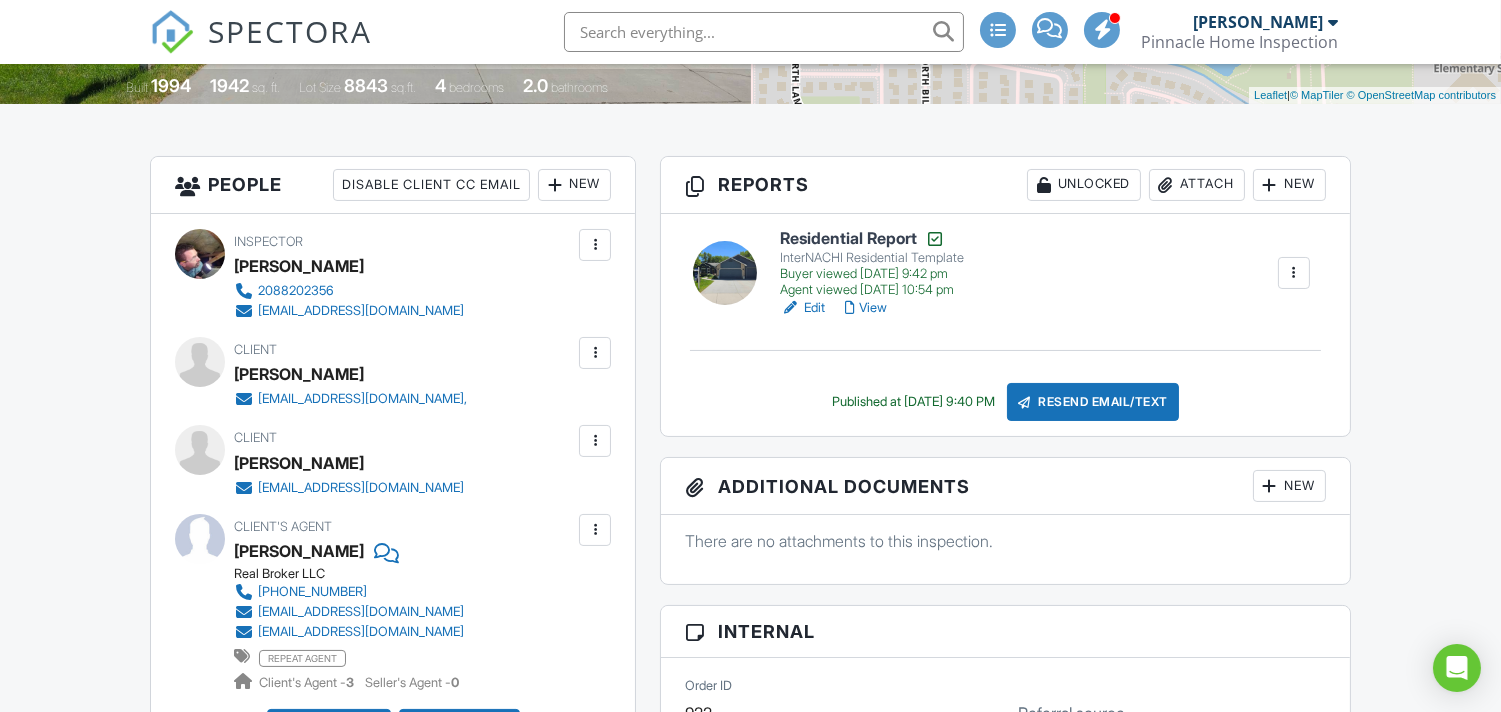 click on "SPECTORA
Dan Bennetts
Pinnacle Home Inspection
Role:
Inspector
Change Role
Dashboard
New Inspection
Inspections
Calendar
Template Editor
Contacts
Automations (Basic)
Automations (Adv)
Team
Metrics
Payments
Data Exports
Time Tracking
Billing
Conversations
Tasks
Reporting
Advanced
Equipment
Settings
What's New
Sign Out
Change Active Role
Your account has more than one possible role. Please choose how you'd like to view the site:
Company/Agency
City
Role
Dashboard
Templates
Contacts
Metrics
Automations (Basic)
Automations (Adv)
Advanced
Settings
Support Center" at bounding box center (750, 1727) 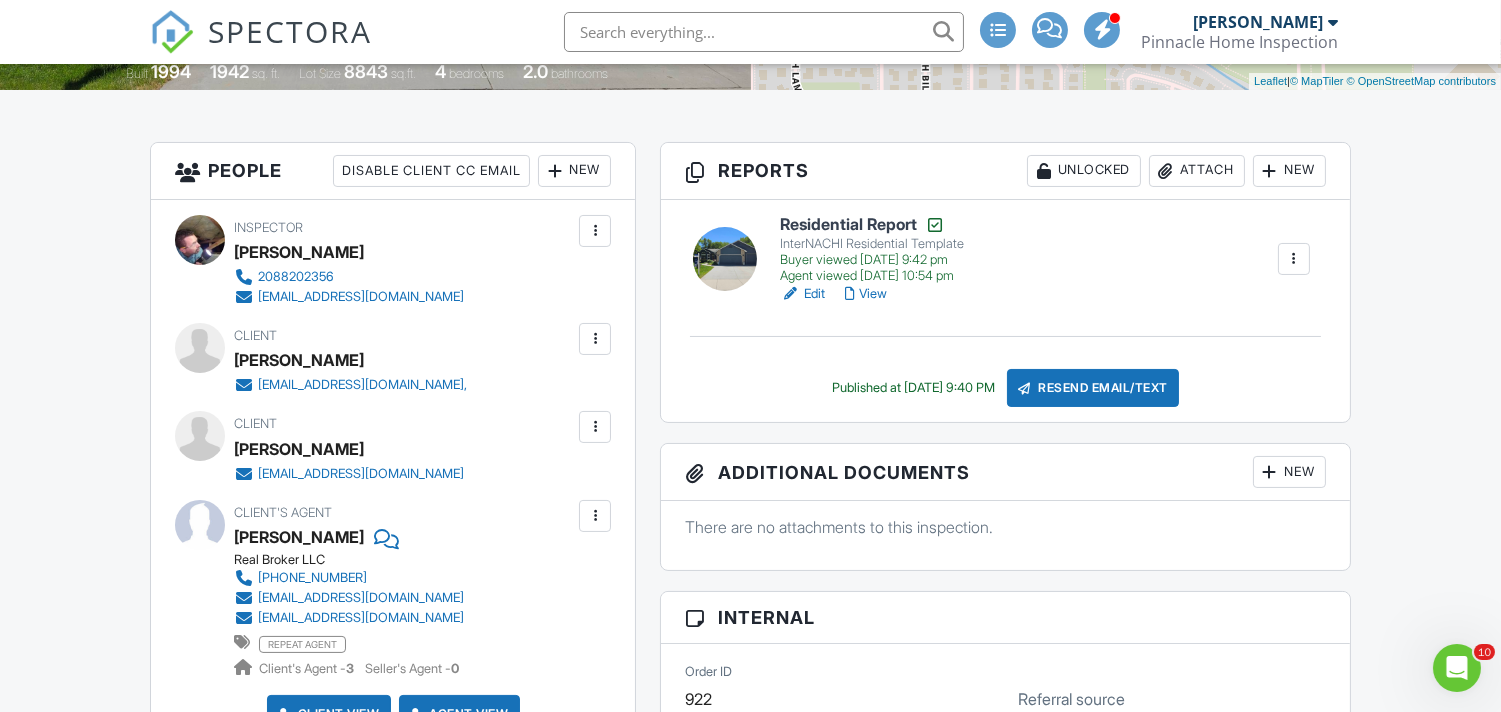 scroll, scrollTop: 0, scrollLeft: 0, axis: both 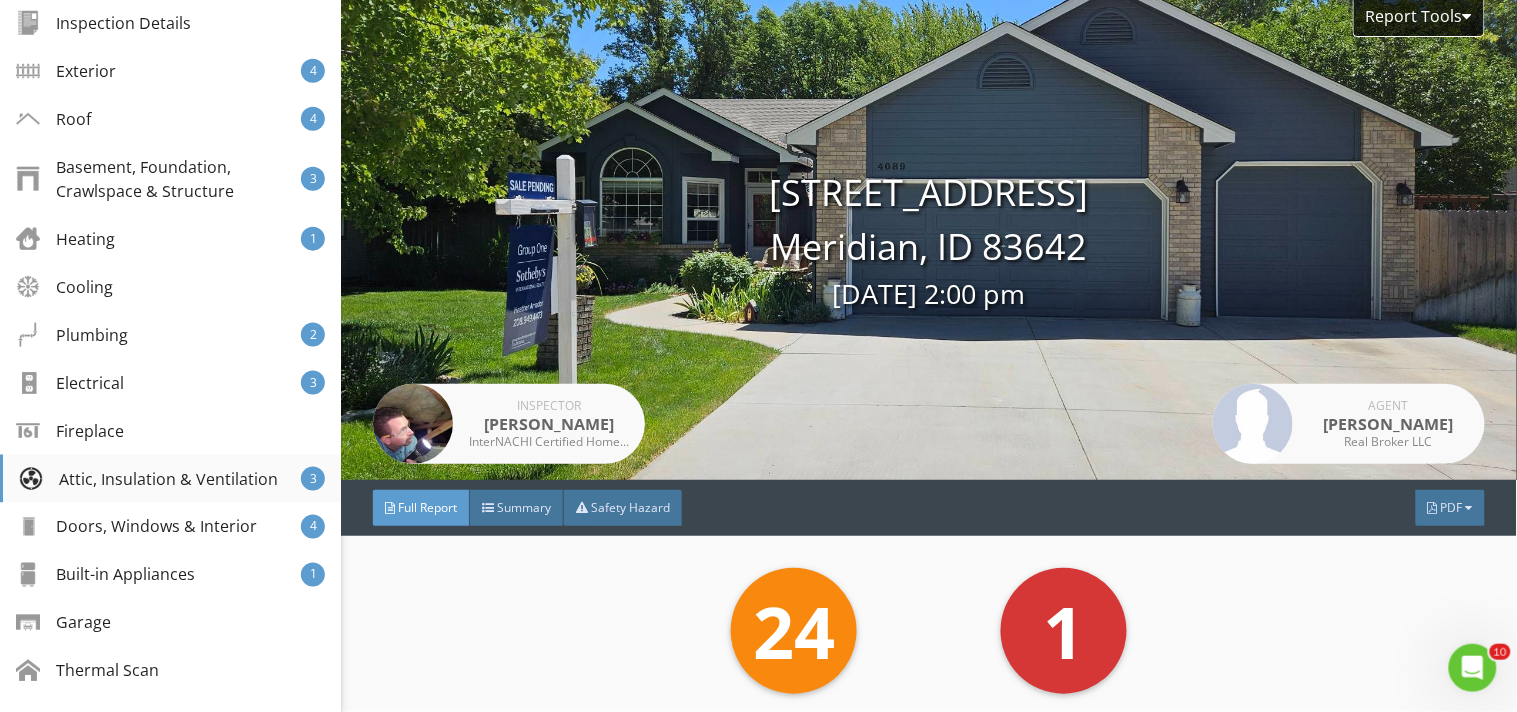 click on "Attic, Insulation & Ventilation" at bounding box center (148, 479) 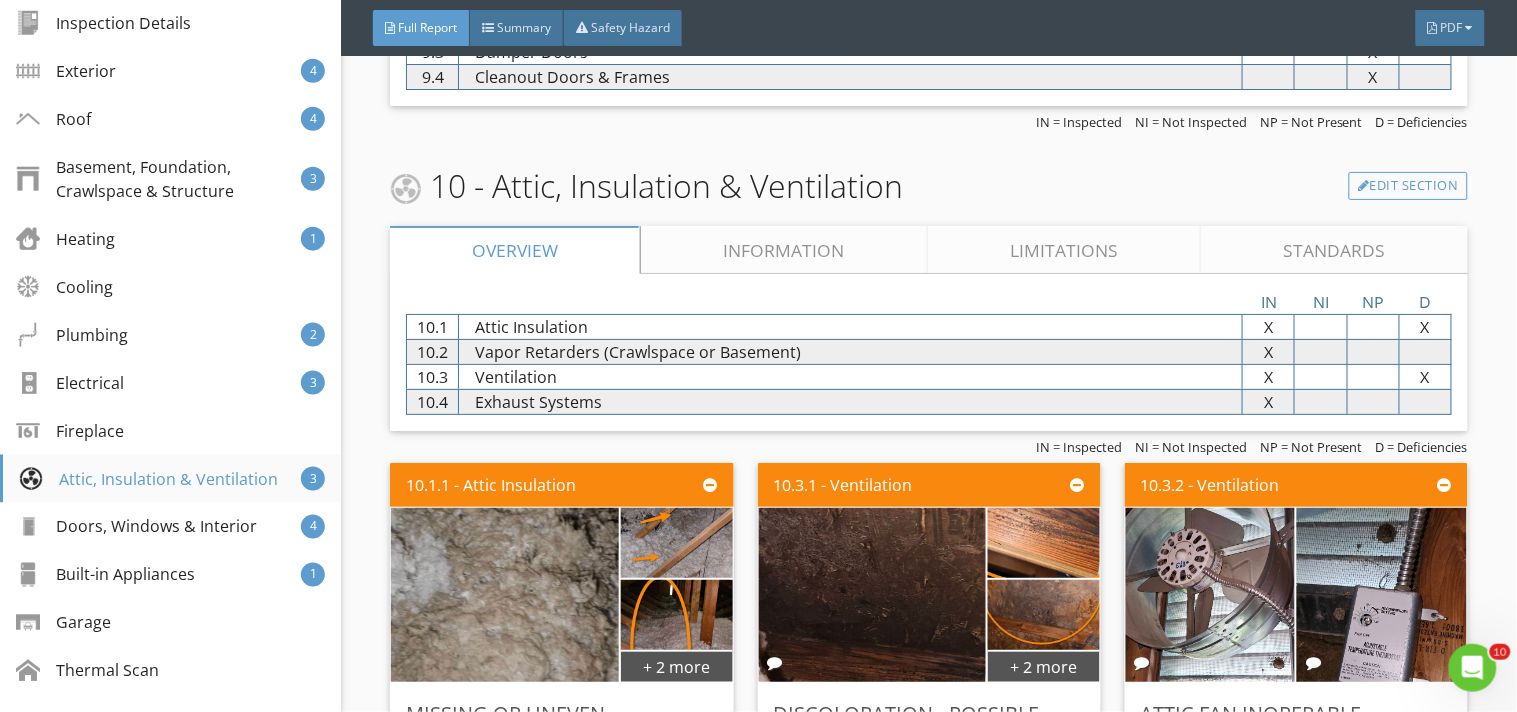 scroll, scrollTop: 7898, scrollLeft: 0, axis: vertical 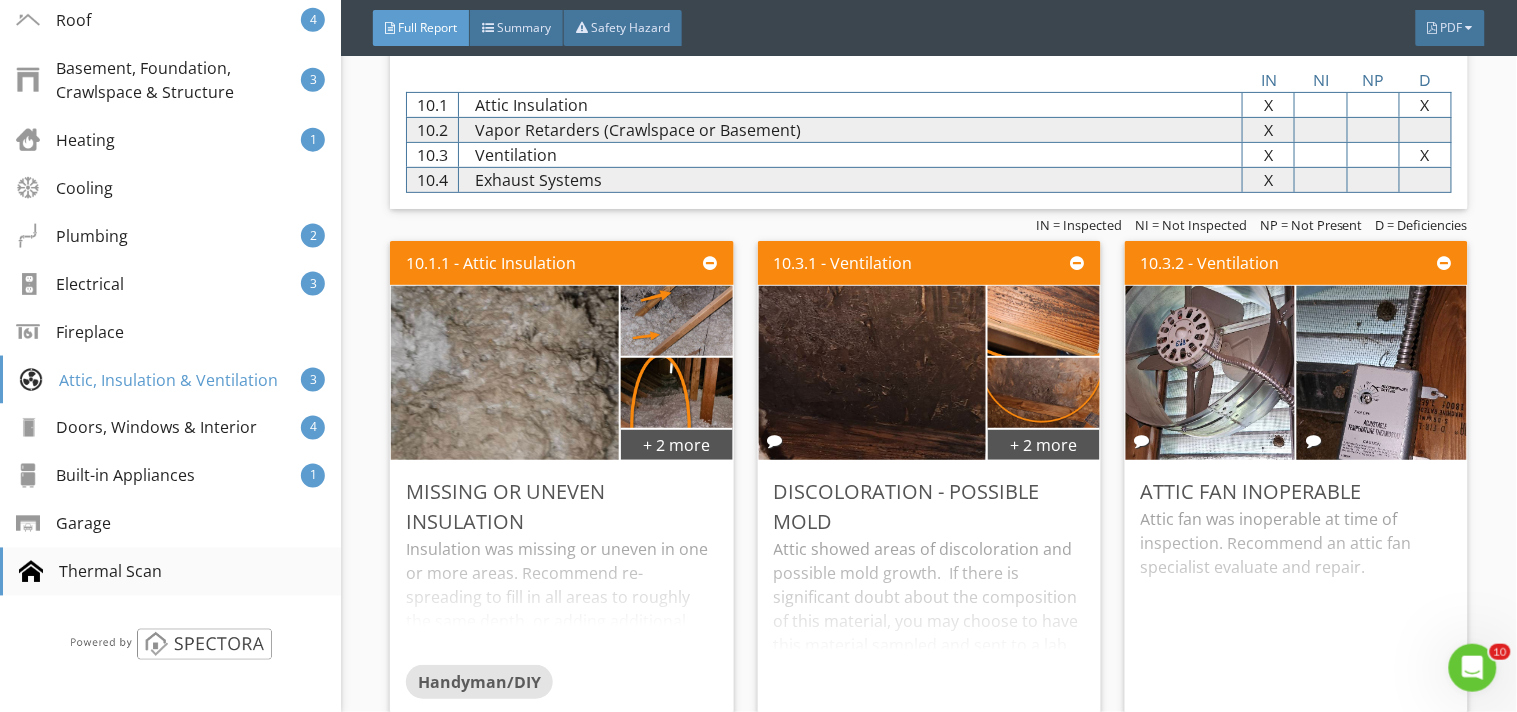 click on "Thermal Scan" at bounding box center (90, 572) 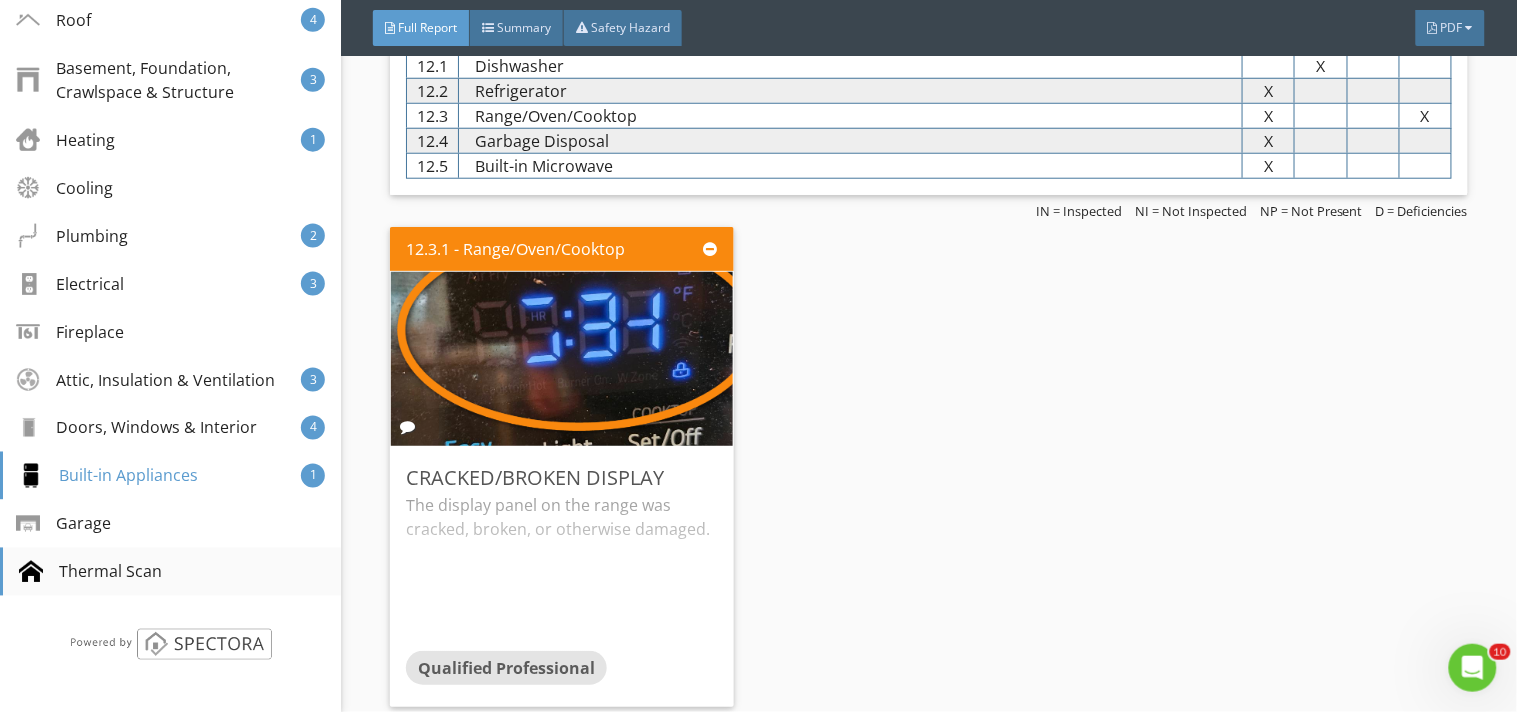 scroll, scrollTop: 10827, scrollLeft: 0, axis: vertical 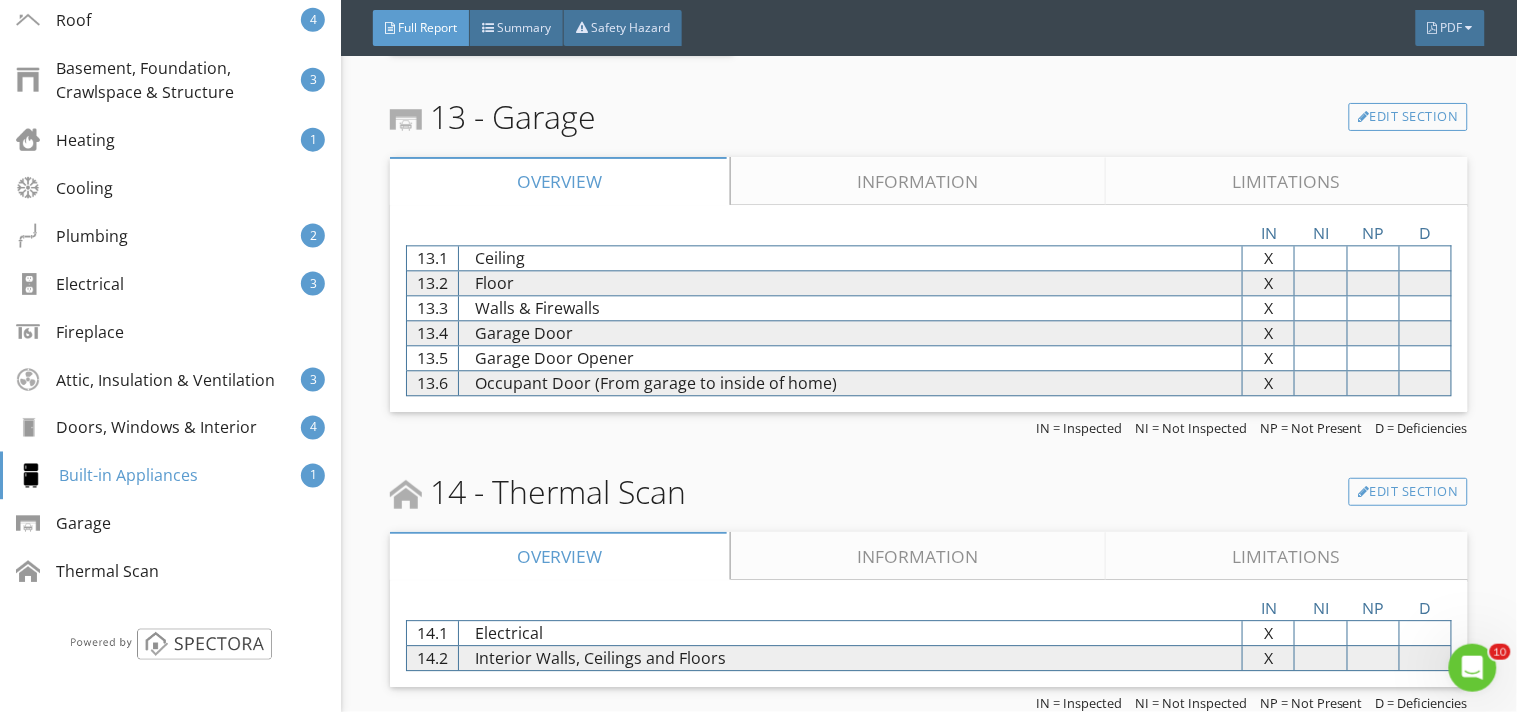 click on "Information" at bounding box center [919, 556] 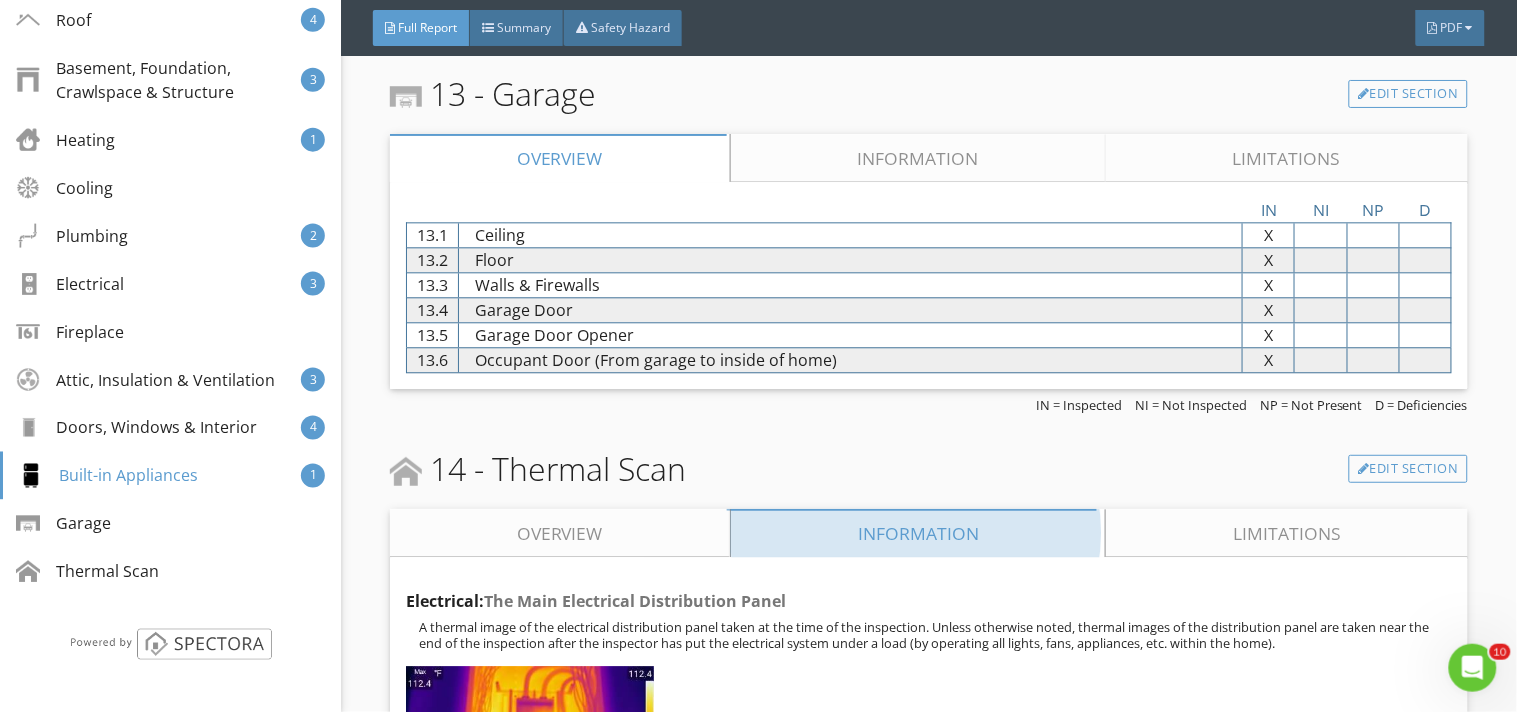 scroll, scrollTop: 10803, scrollLeft: 0, axis: vertical 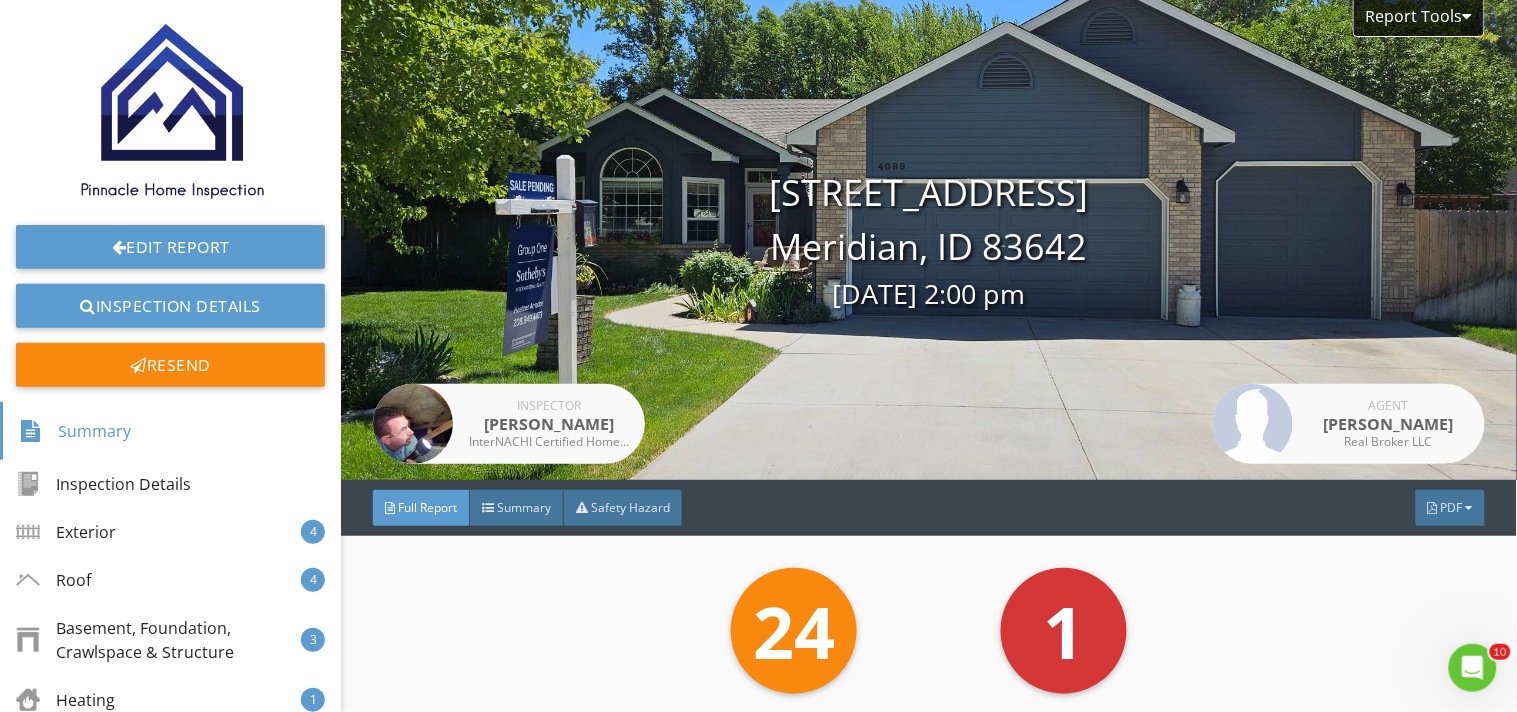 click at bounding box center (171, 108) 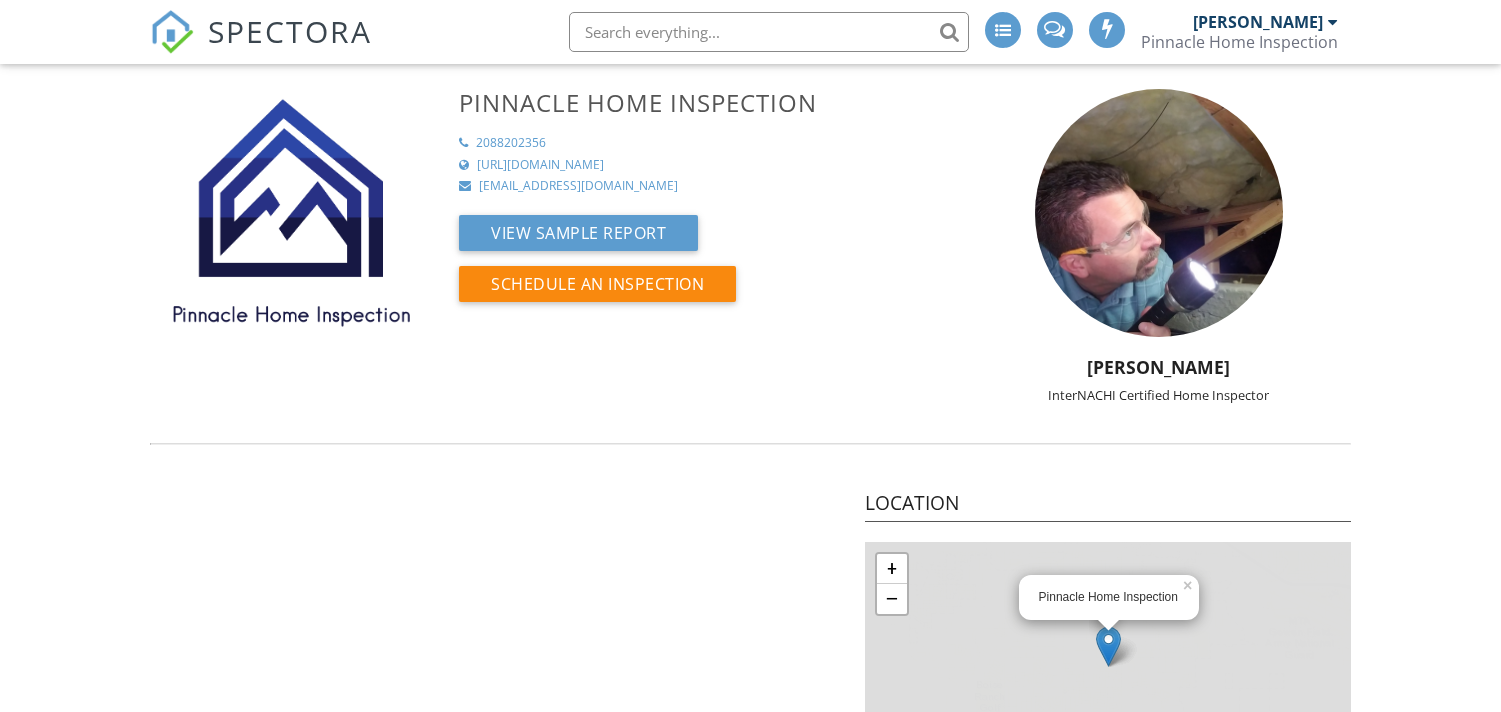 scroll, scrollTop: 0, scrollLeft: 0, axis: both 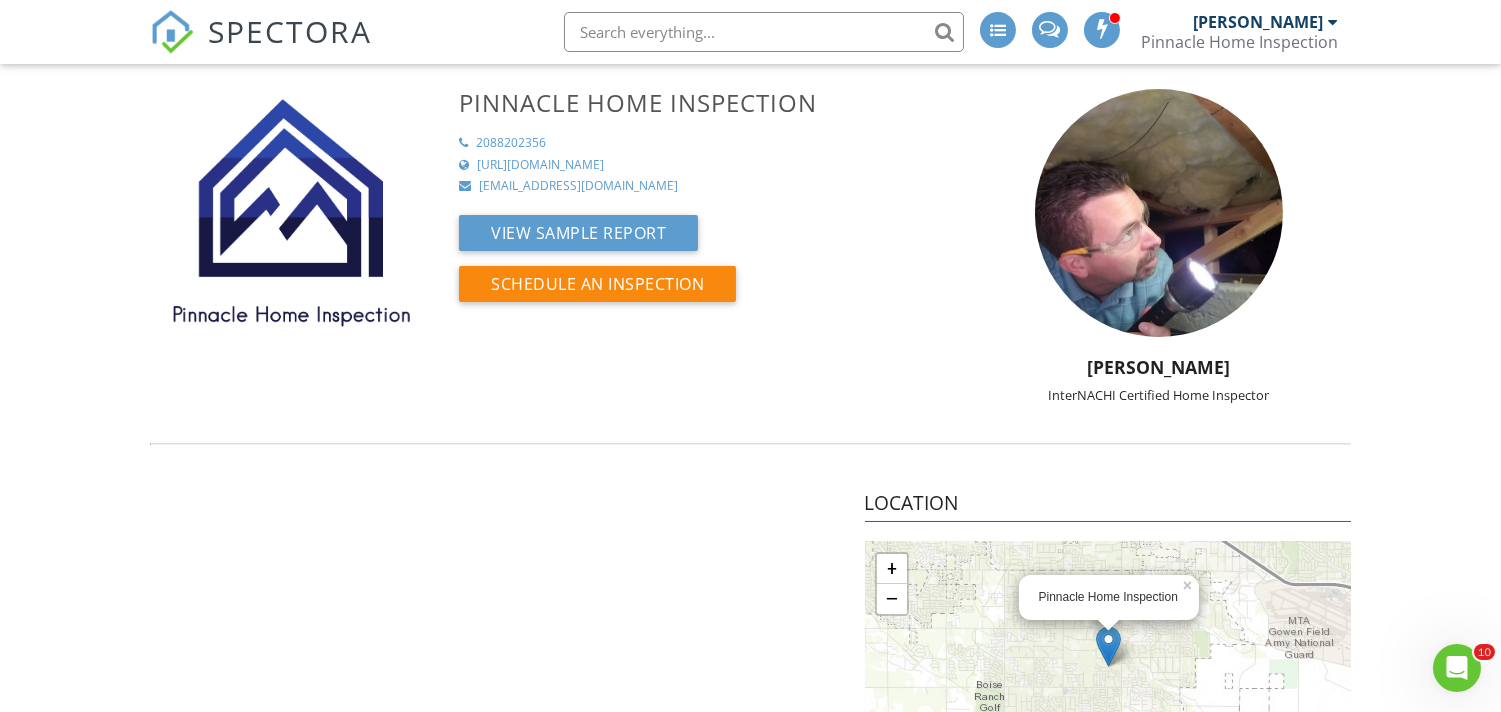 click on "SPECTORA" at bounding box center (261, 48) 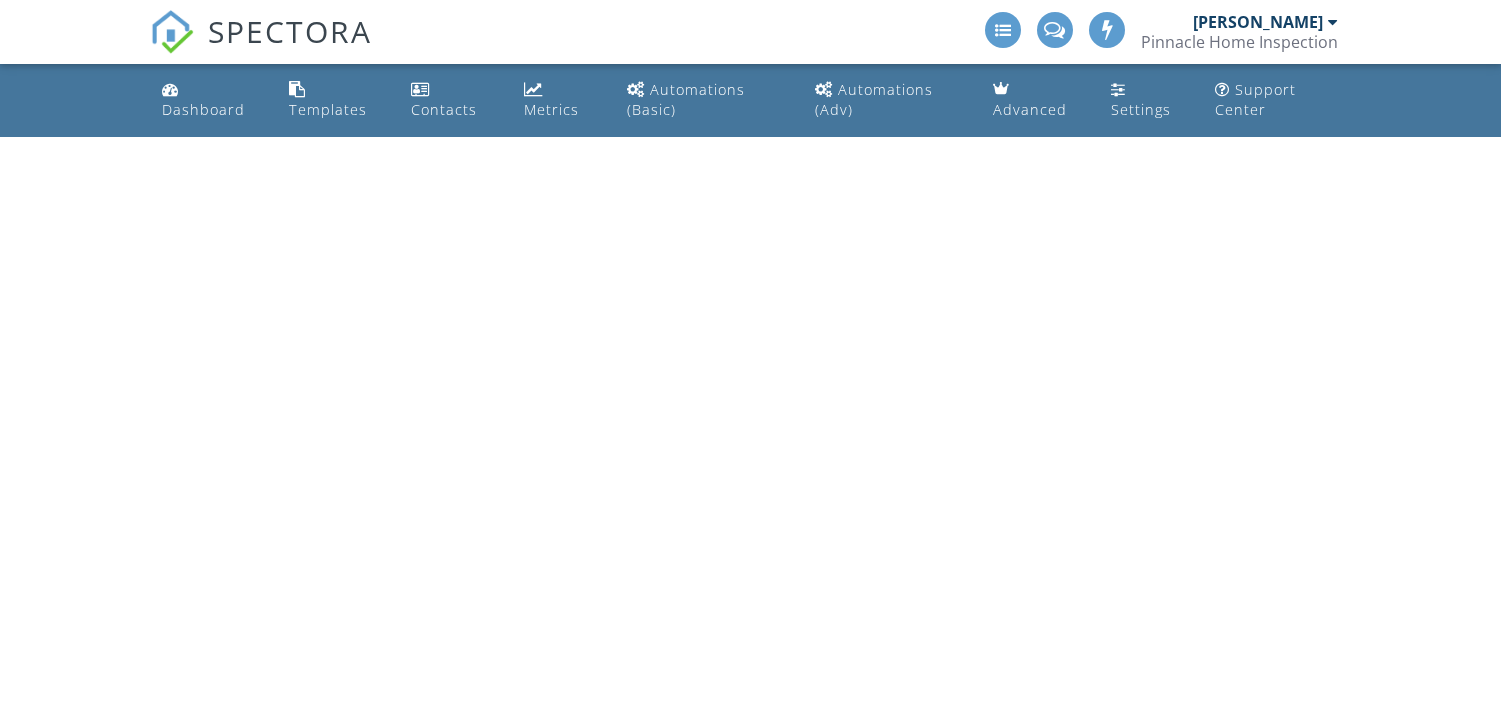 scroll, scrollTop: 0, scrollLeft: 0, axis: both 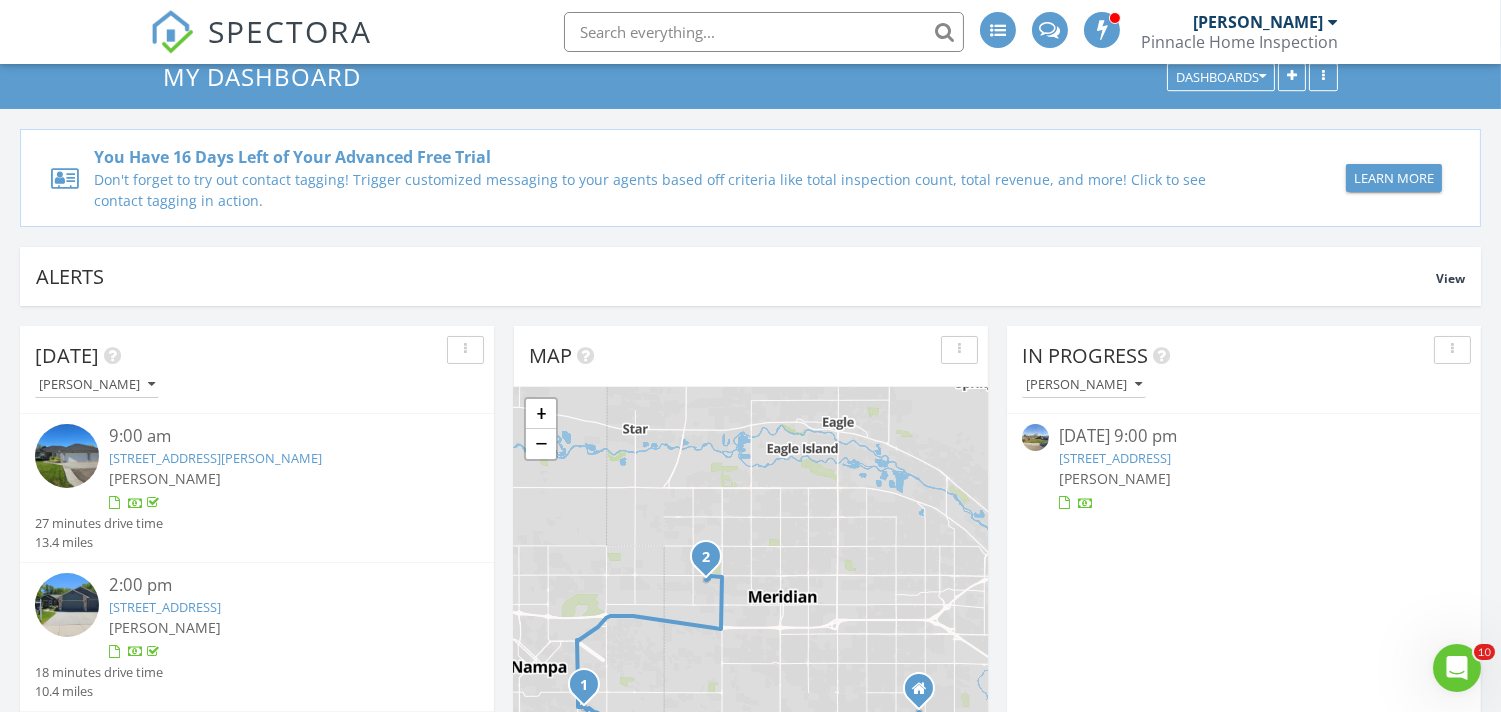 click on "4089 W Blue Creek Dr, Meridian, ID 83642" at bounding box center [165, 607] 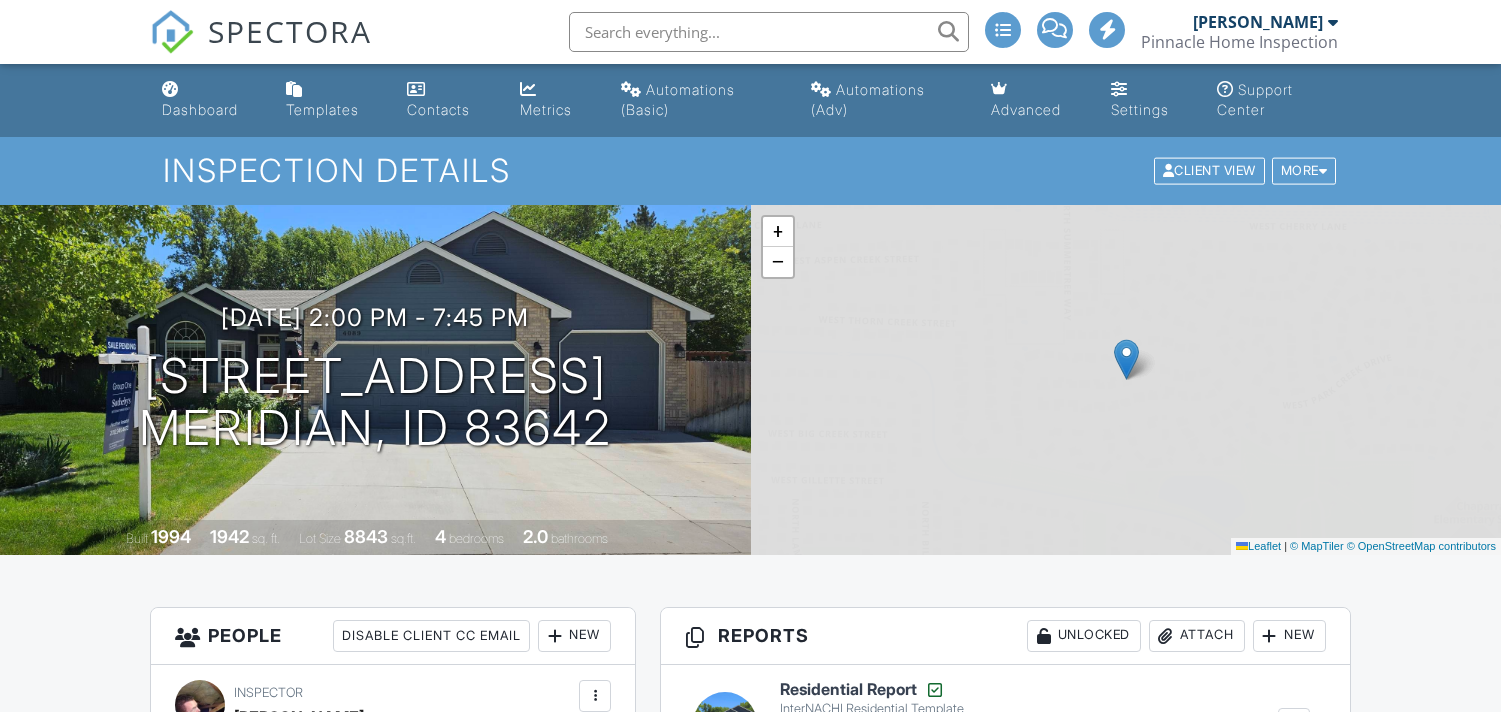 scroll, scrollTop: 0, scrollLeft: 0, axis: both 